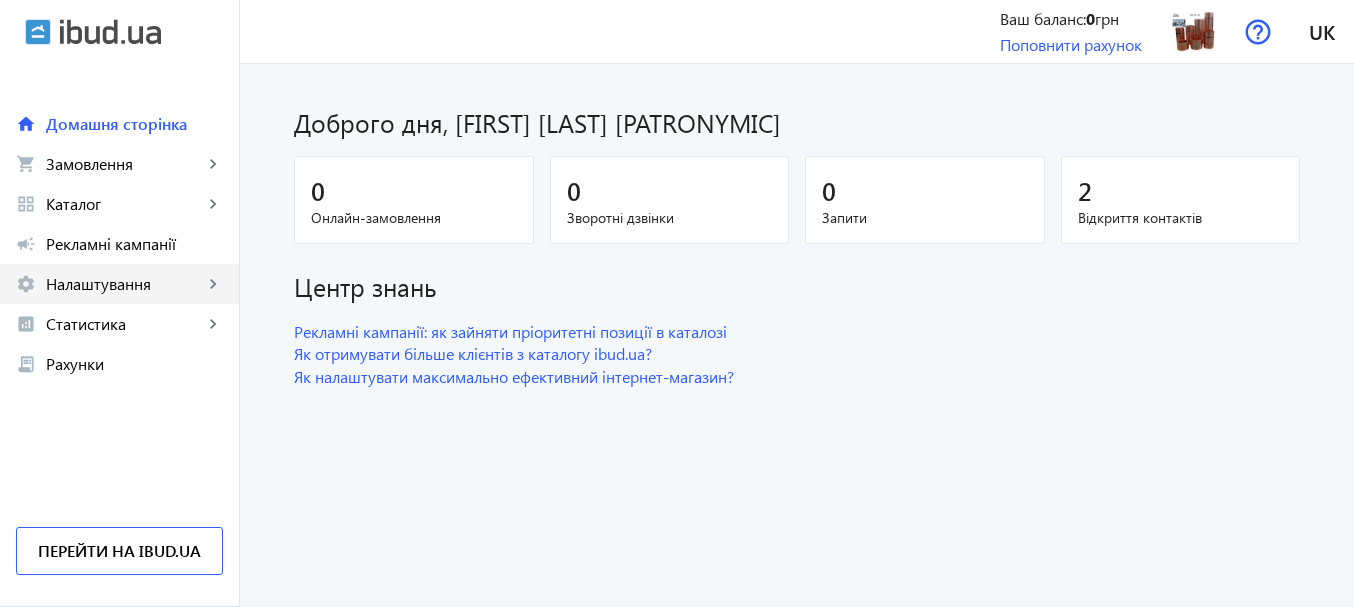 scroll, scrollTop: 0, scrollLeft: 0, axis: both 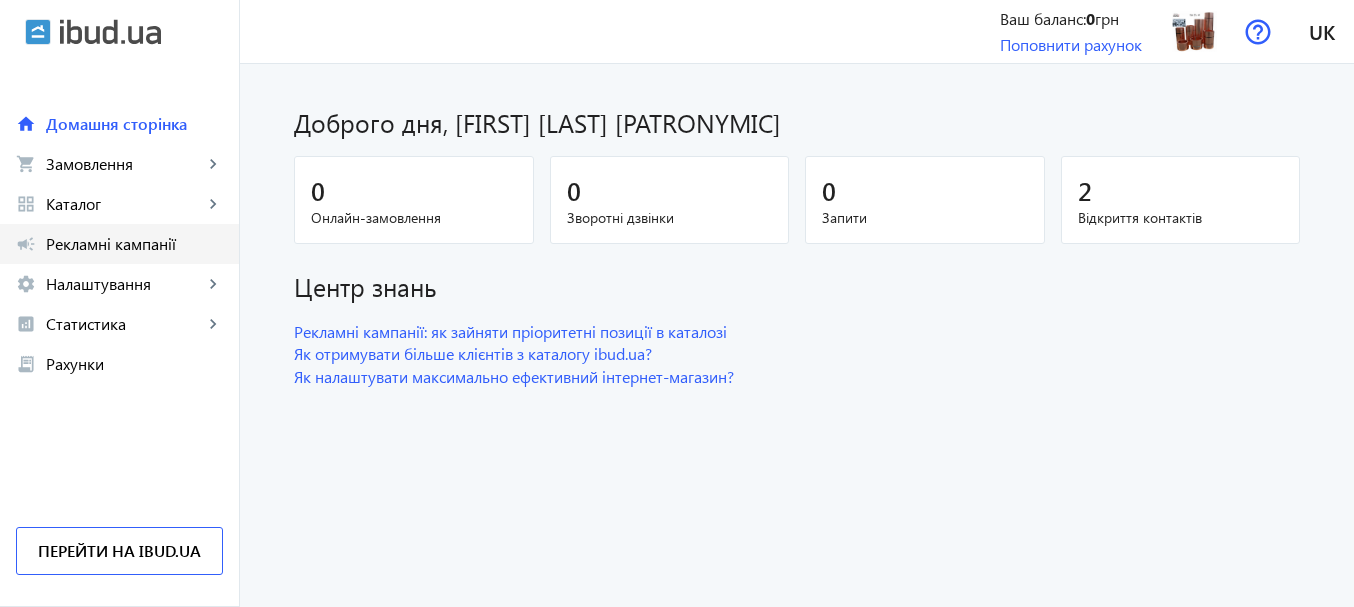 click on "Рекламні кампанії" 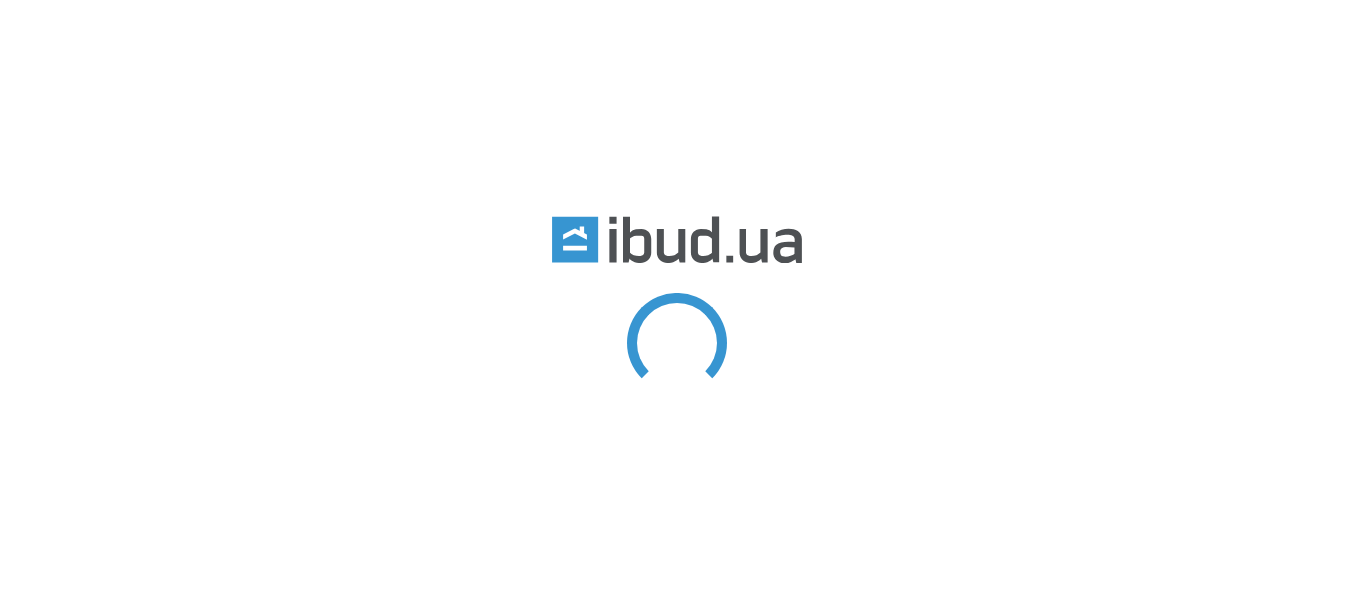 scroll, scrollTop: 0, scrollLeft: 0, axis: both 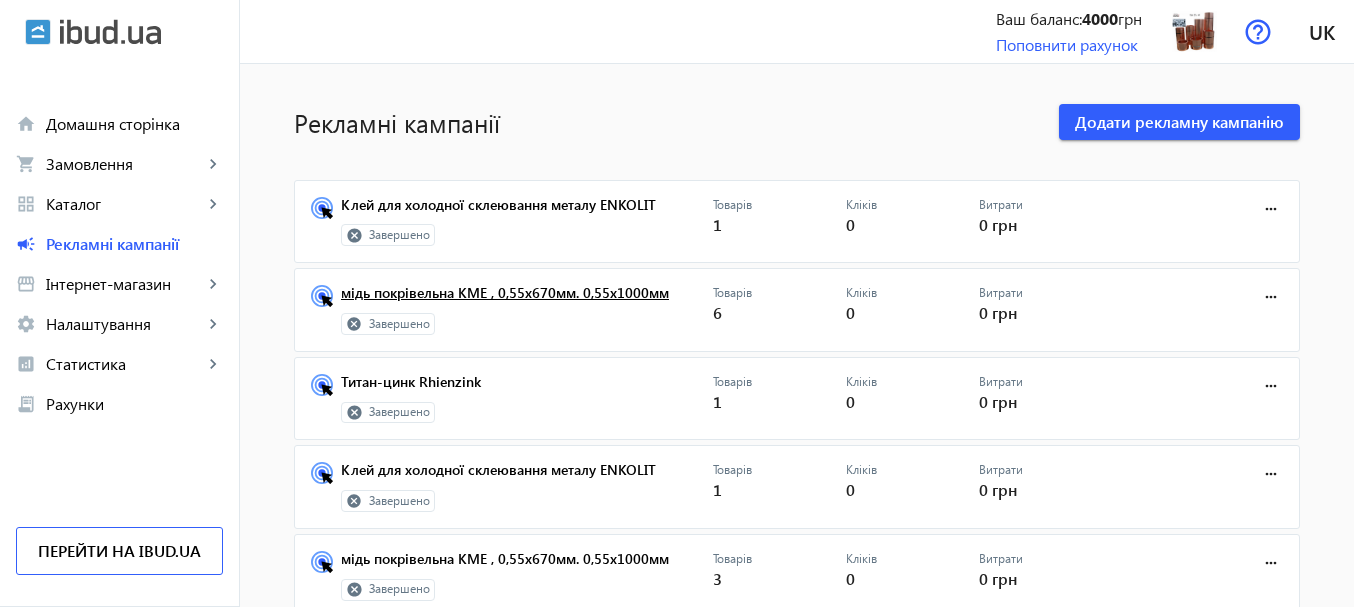 click on "мідь  покрівельна  KME , 0,55х670мм. 0,55х1000мм" at bounding box center [527, 299] 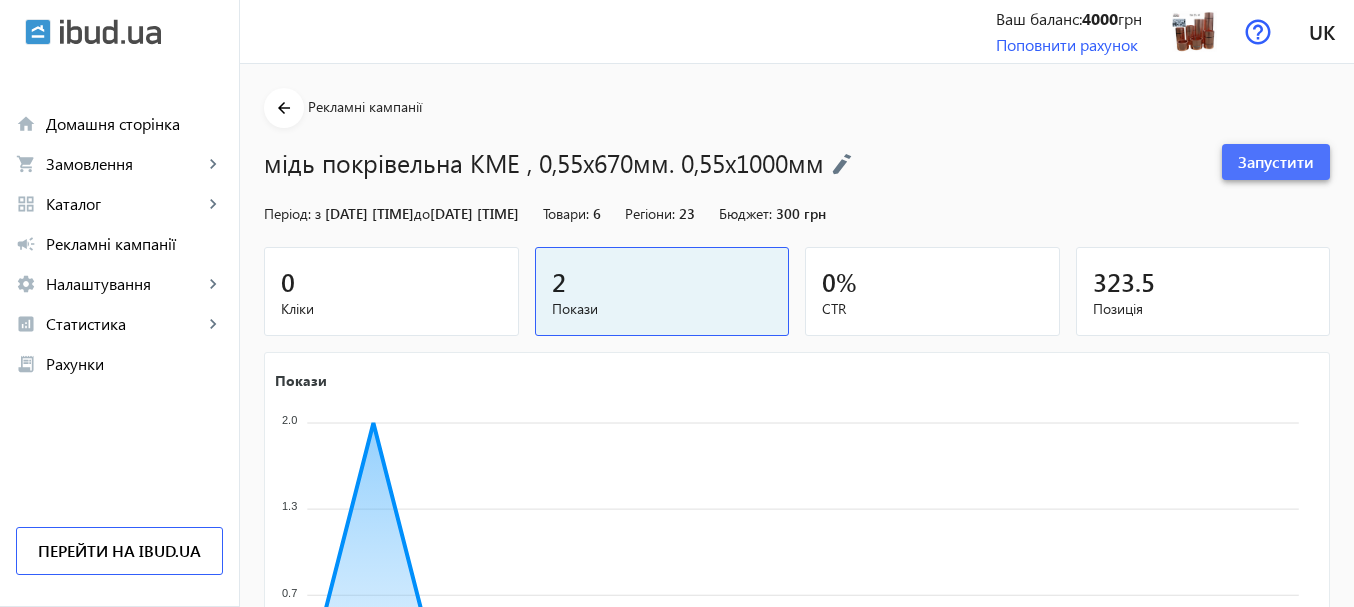 click on "Запустити" 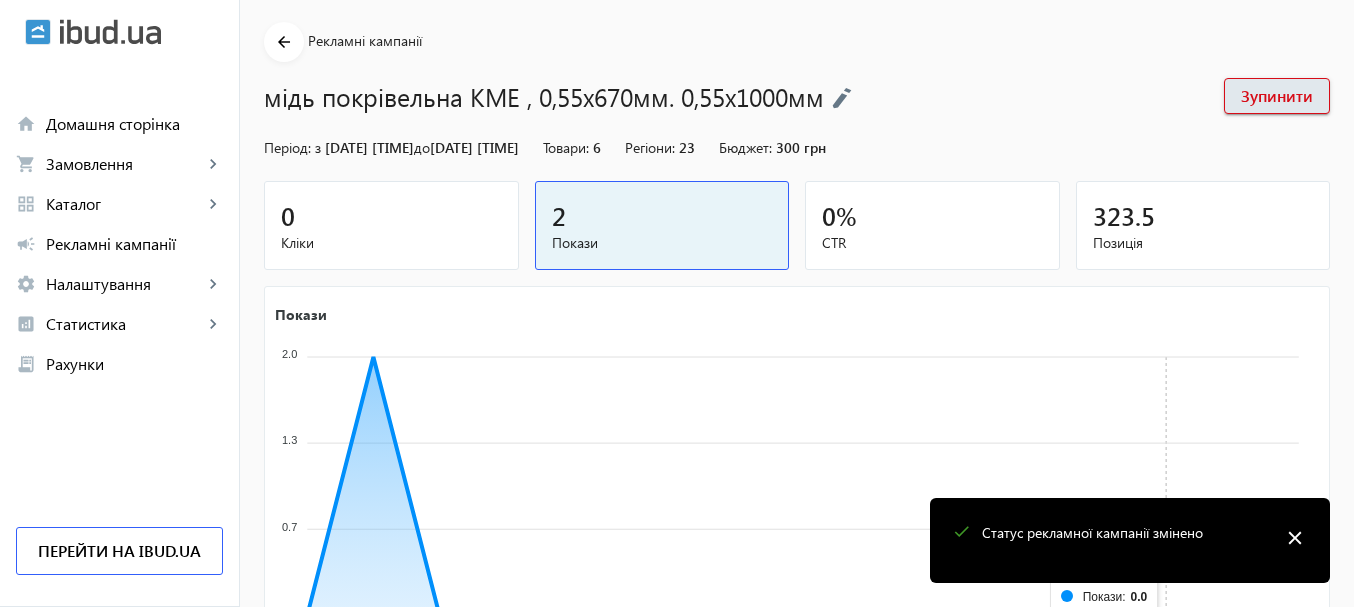 scroll, scrollTop: 0, scrollLeft: 0, axis: both 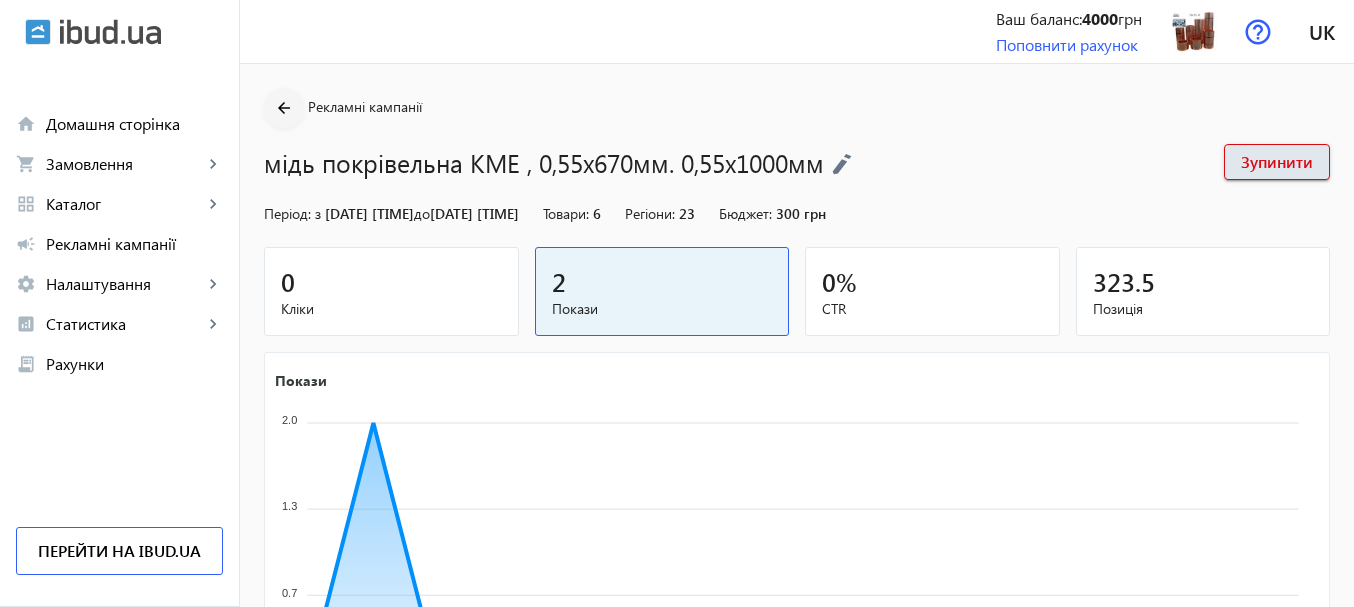 click on "arrow_back" 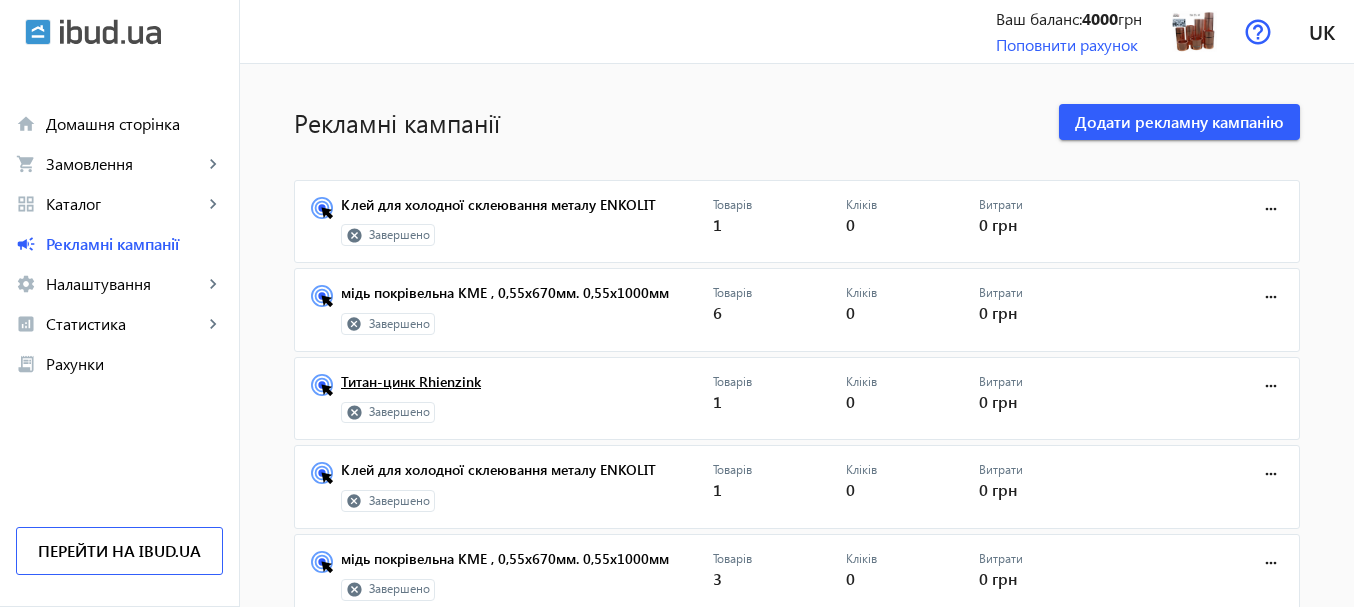 click on "Титан-цинк  Rhienzink" at bounding box center [527, 388] 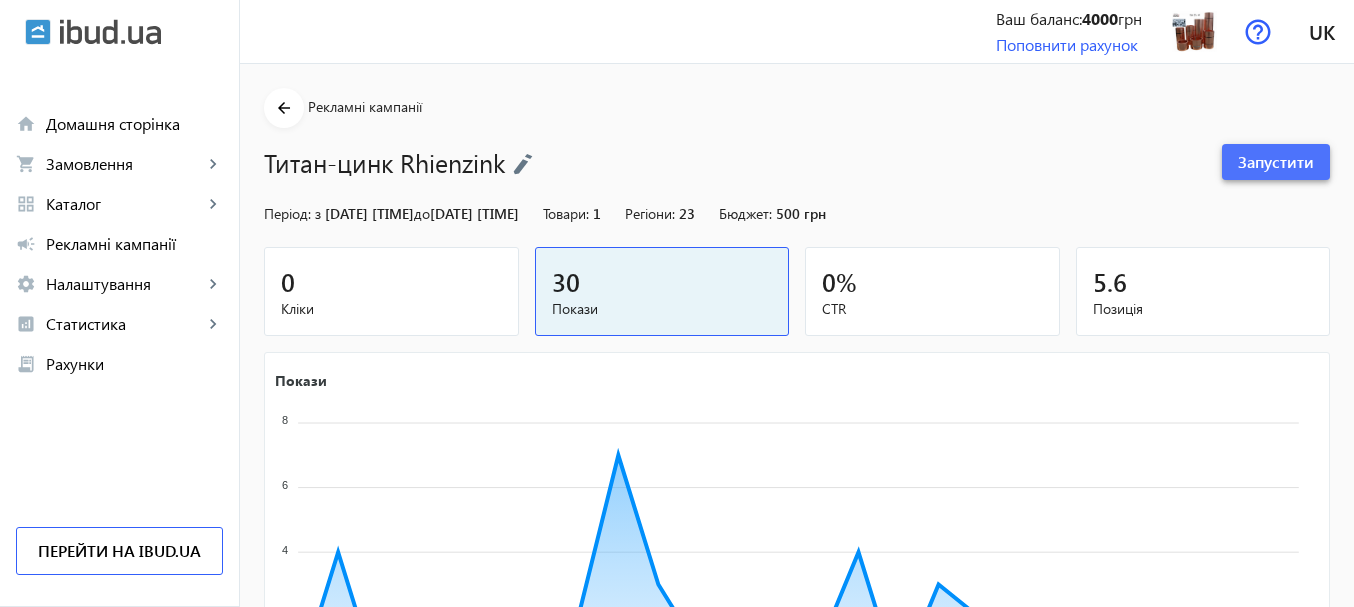 click on "Запустити" 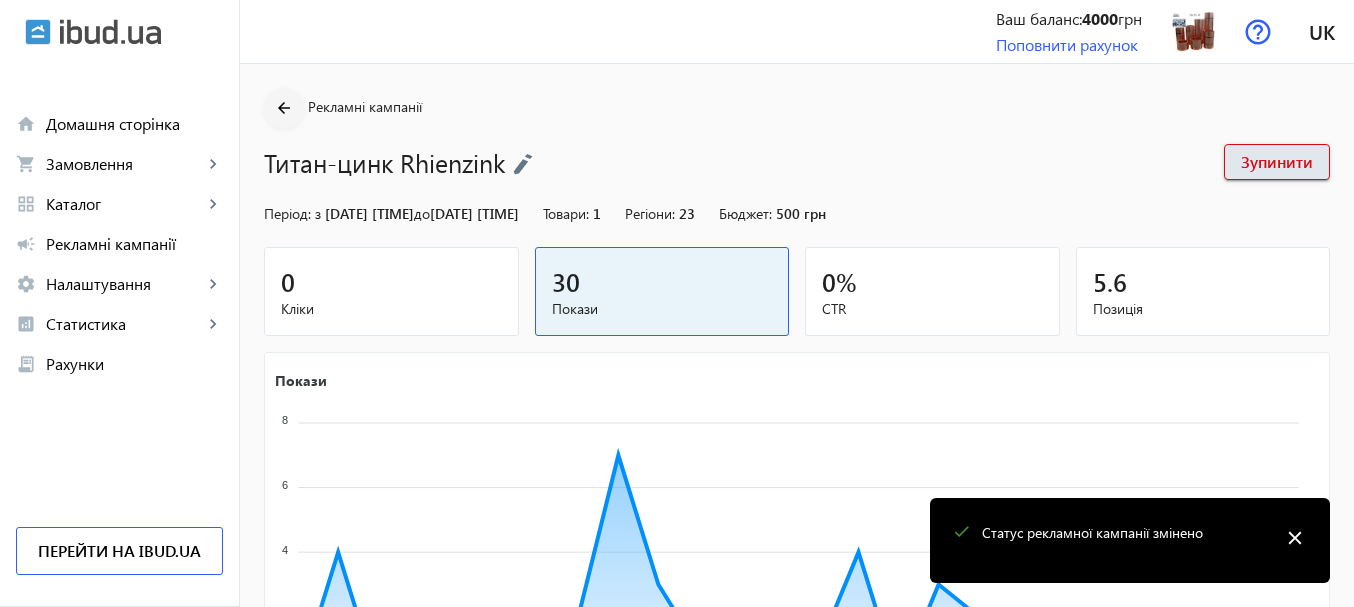 click on "arrow_back" 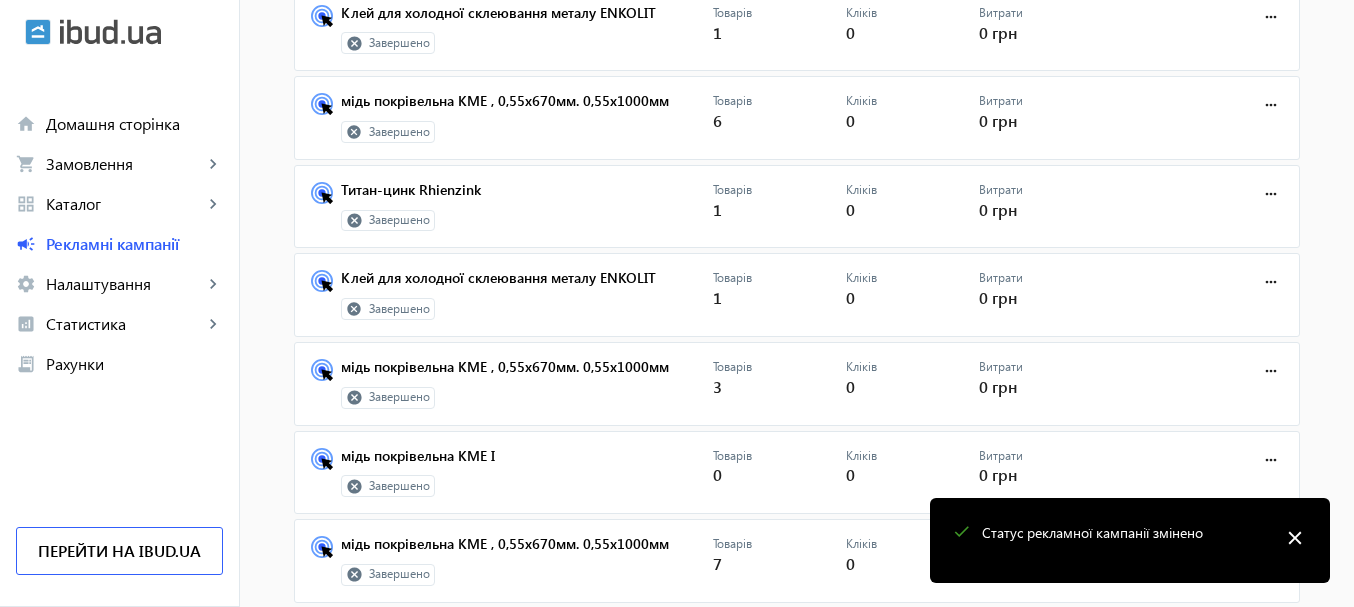 scroll, scrollTop: 200, scrollLeft: 0, axis: vertical 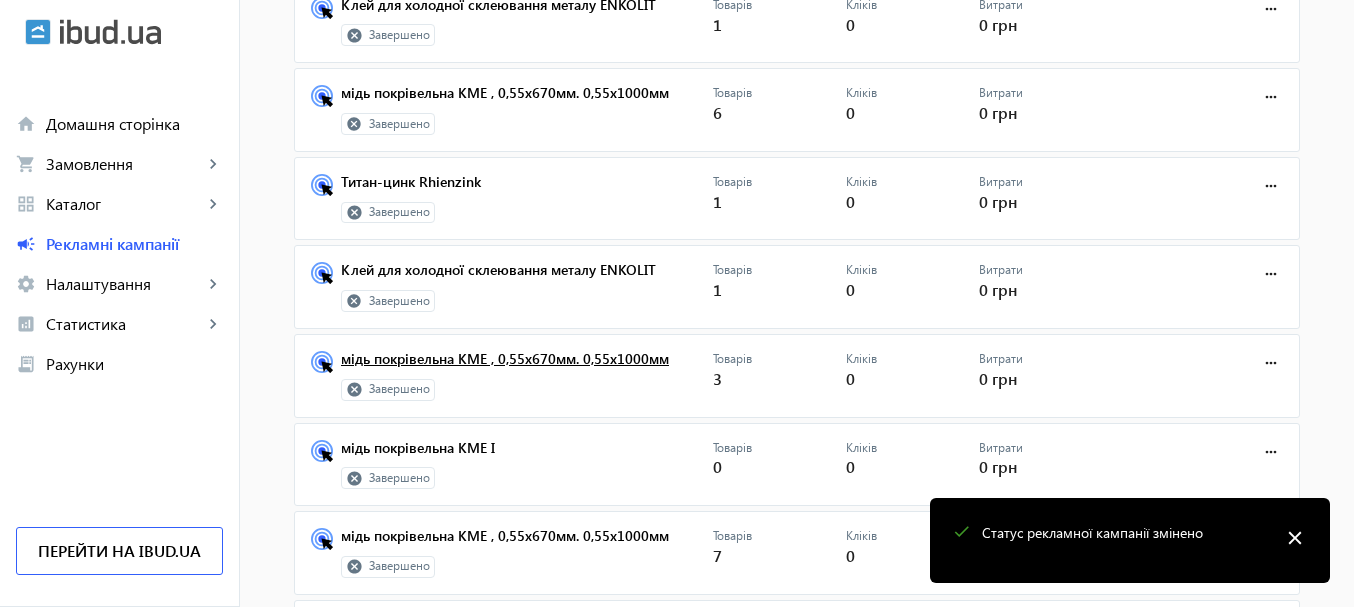 click on "мідь  покрівельна  KME , 0,55х670мм. 0,55х1000мм" at bounding box center [527, 365] 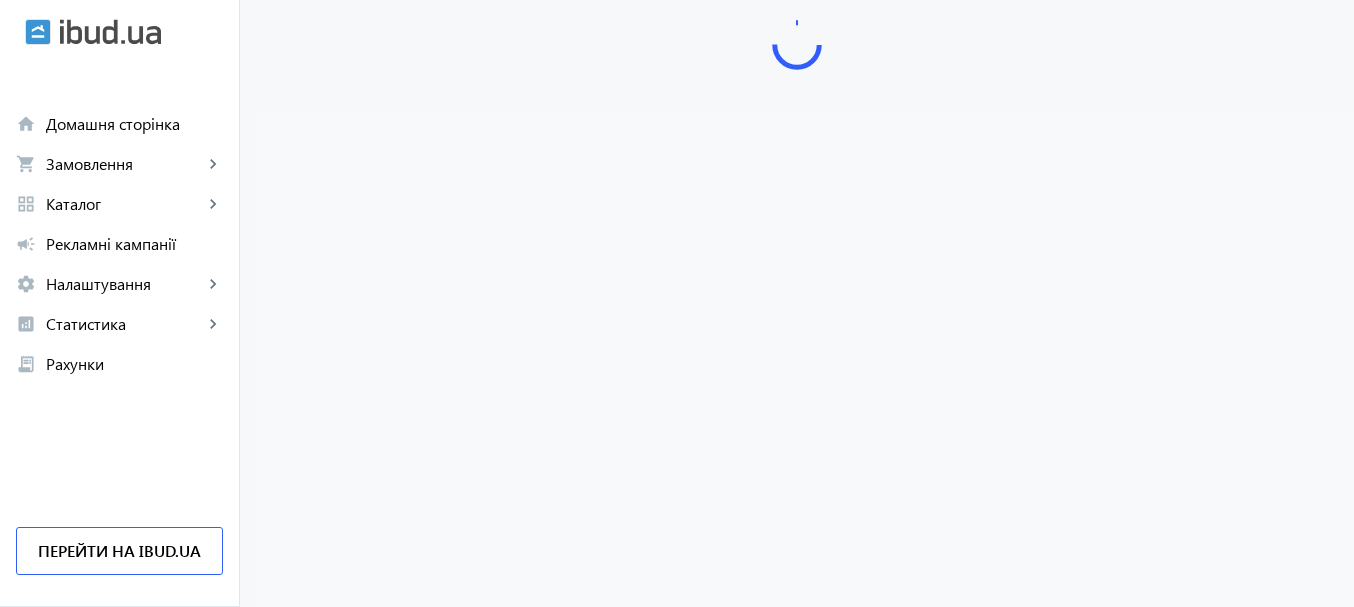 scroll, scrollTop: 0, scrollLeft: 0, axis: both 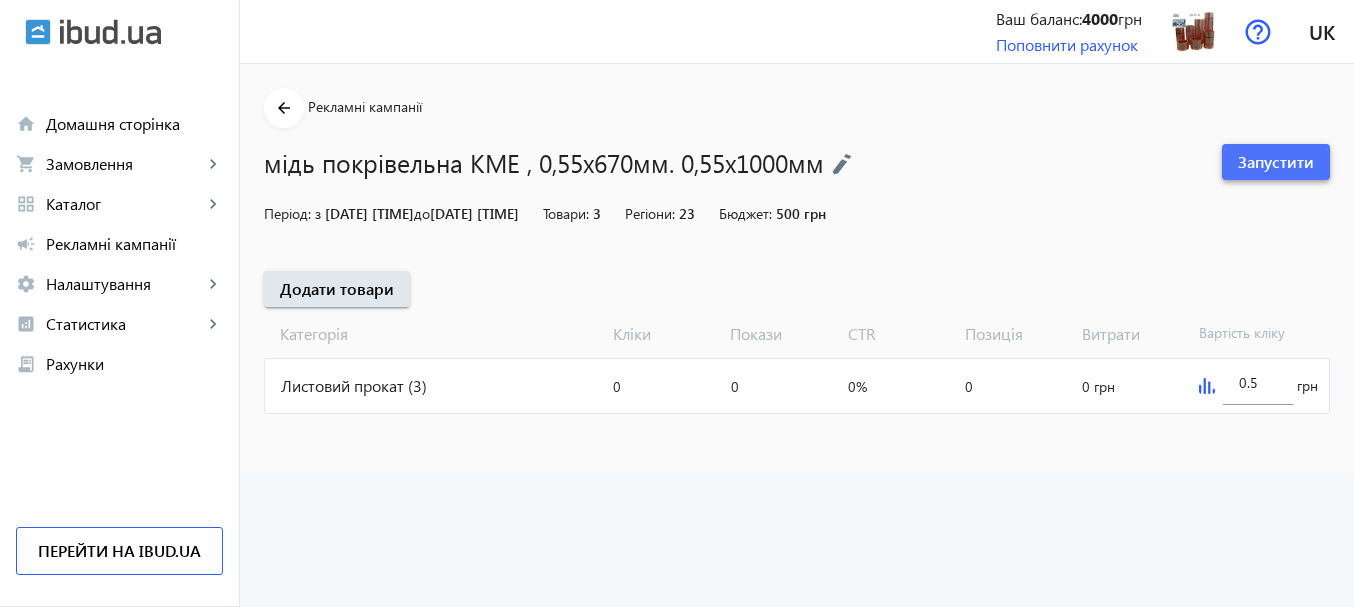 click on "Запустити" 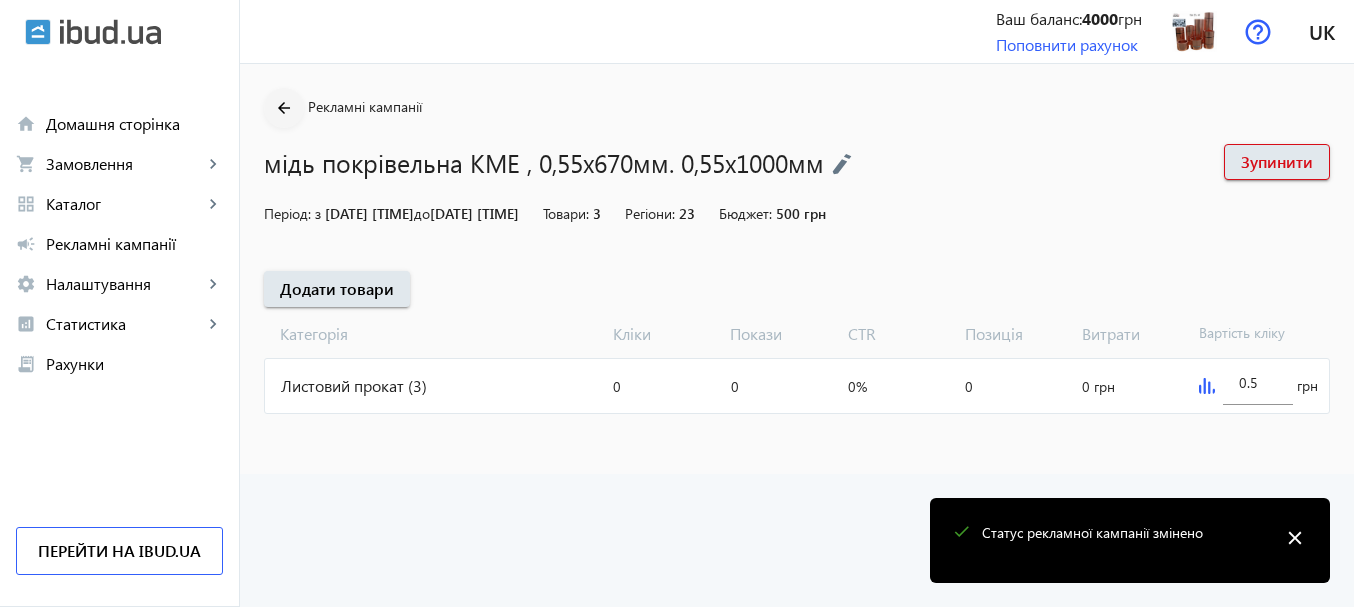 click on "arrow_back" 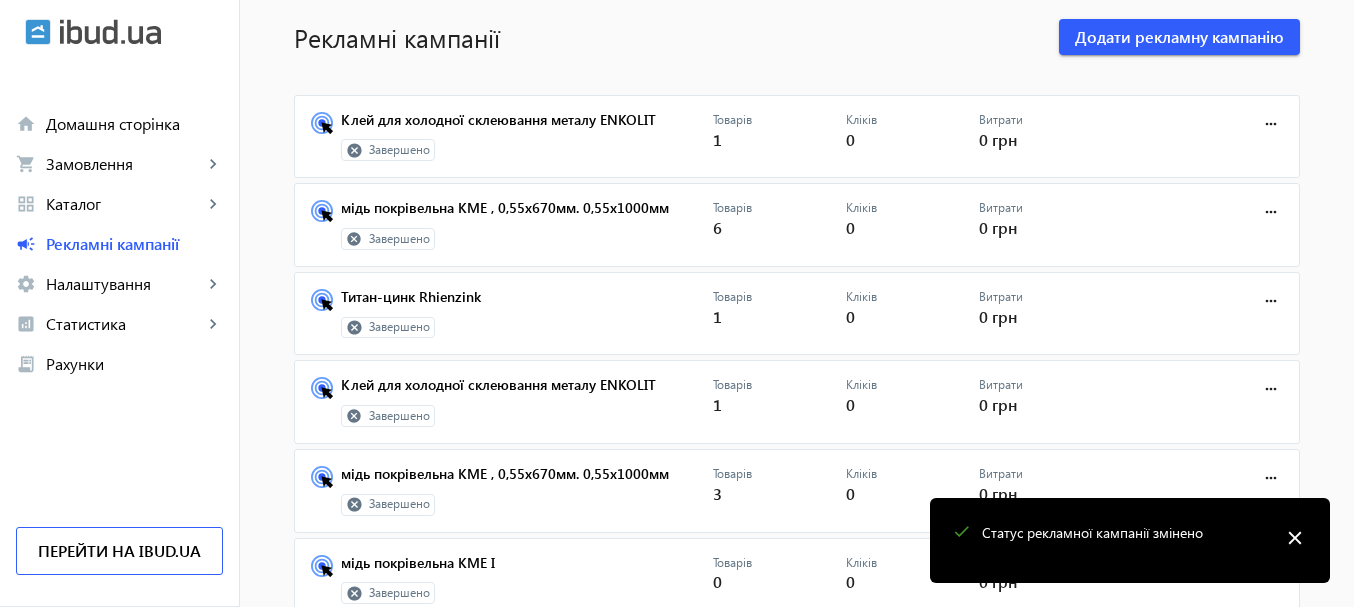 scroll, scrollTop: 200, scrollLeft: 0, axis: vertical 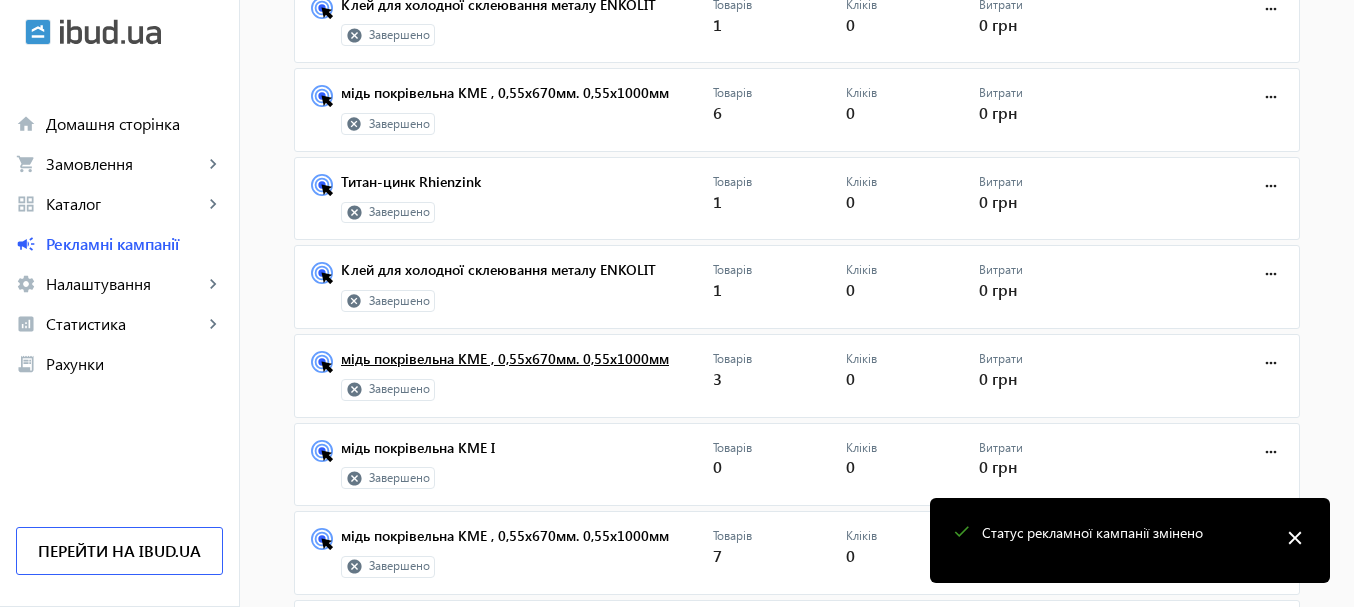 click on "мідь  покрівельна  KME , 0,55х670мм. 0,55х1000мм" at bounding box center [527, 365] 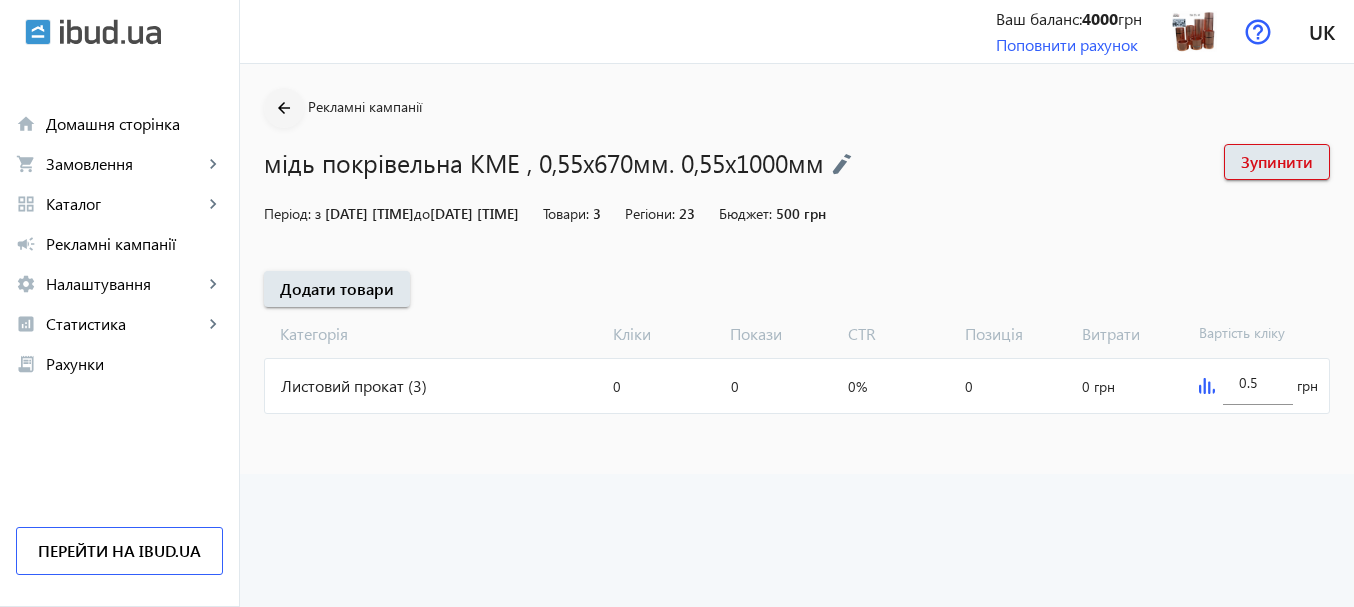 click on "arrow_back" 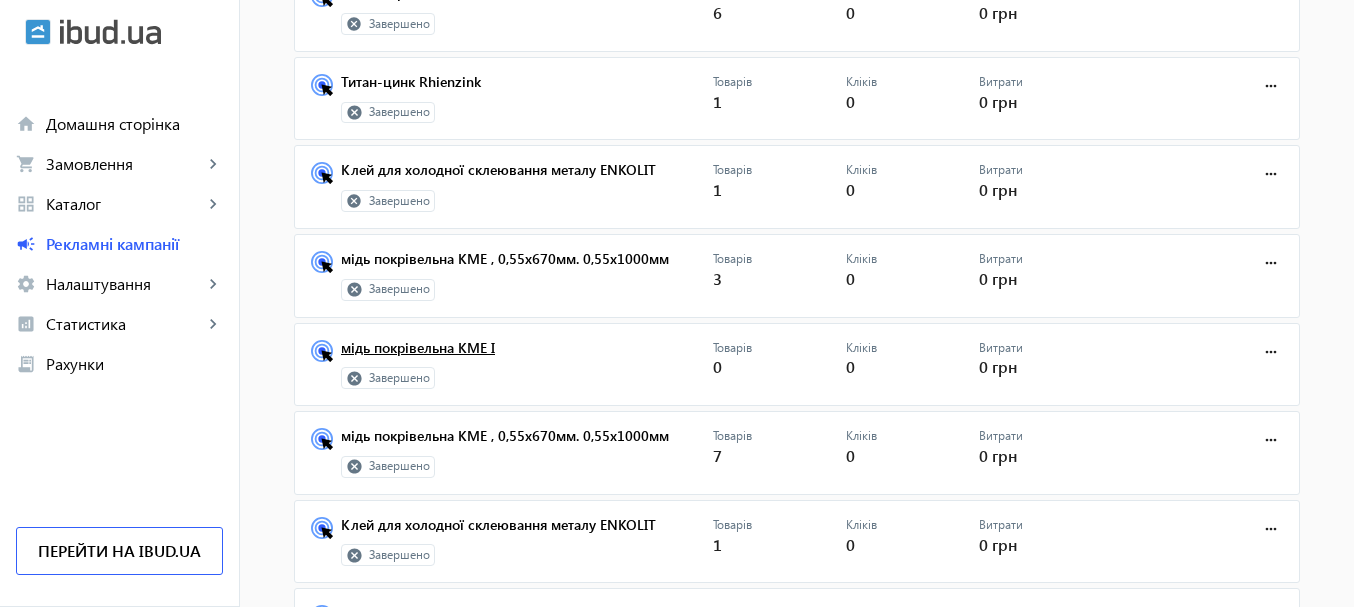 scroll, scrollTop: 400, scrollLeft: 0, axis: vertical 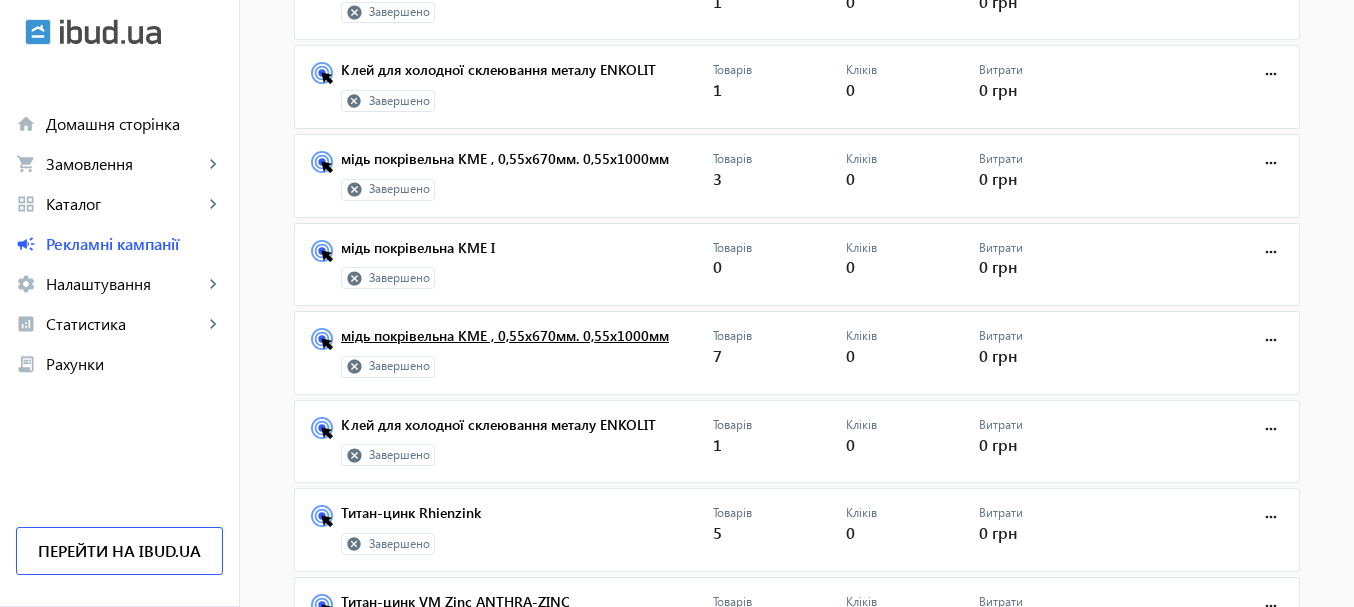 click on "мідь  покрівельна  KME , 0,55х670мм. 0,55х1000мм" at bounding box center [527, 342] 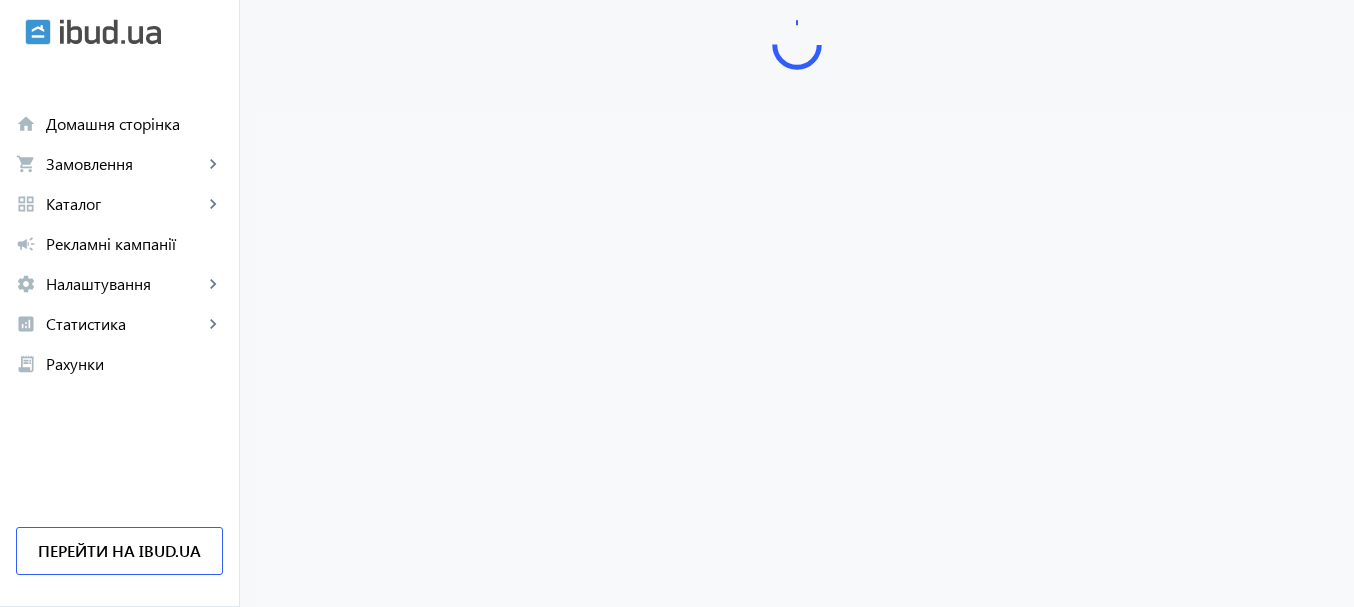 scroll, scrollTop: 0, scrollLeft: 0, axis: both 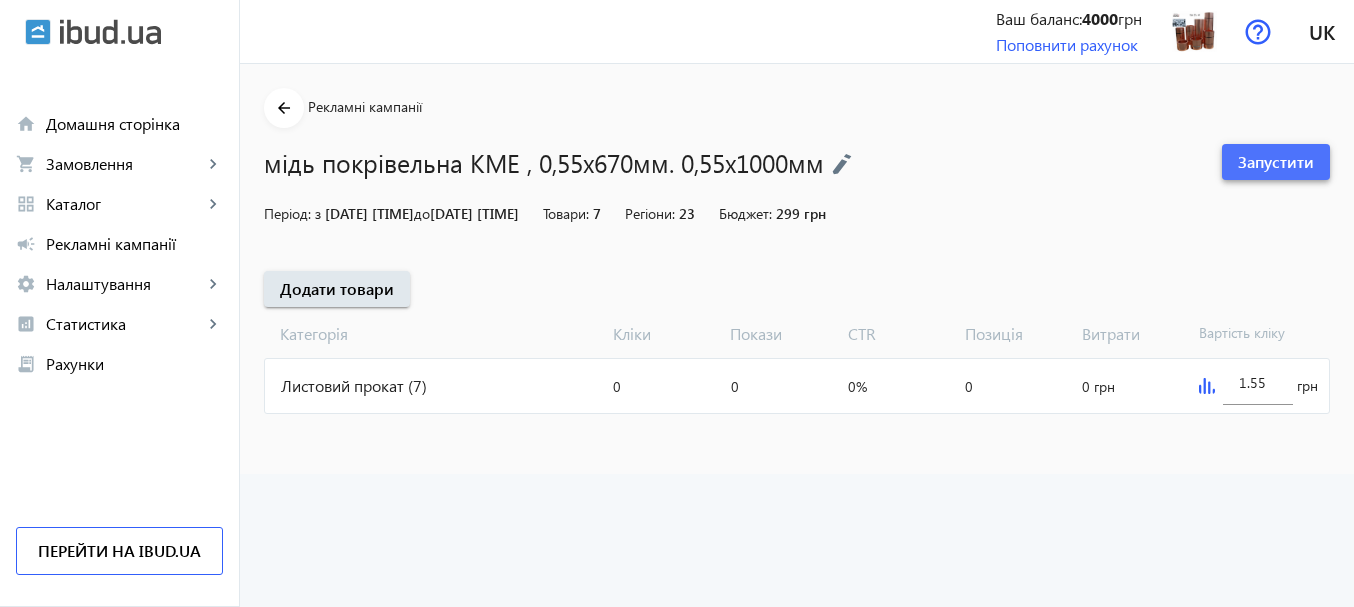 click 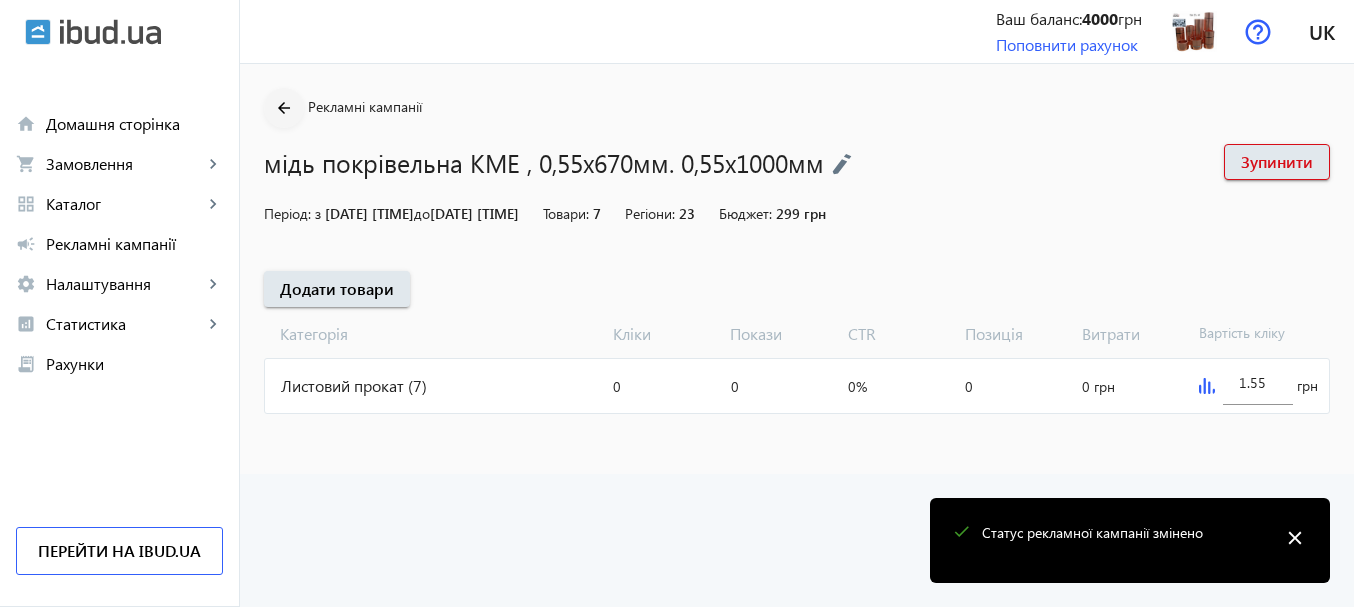 click on "arrow_back" 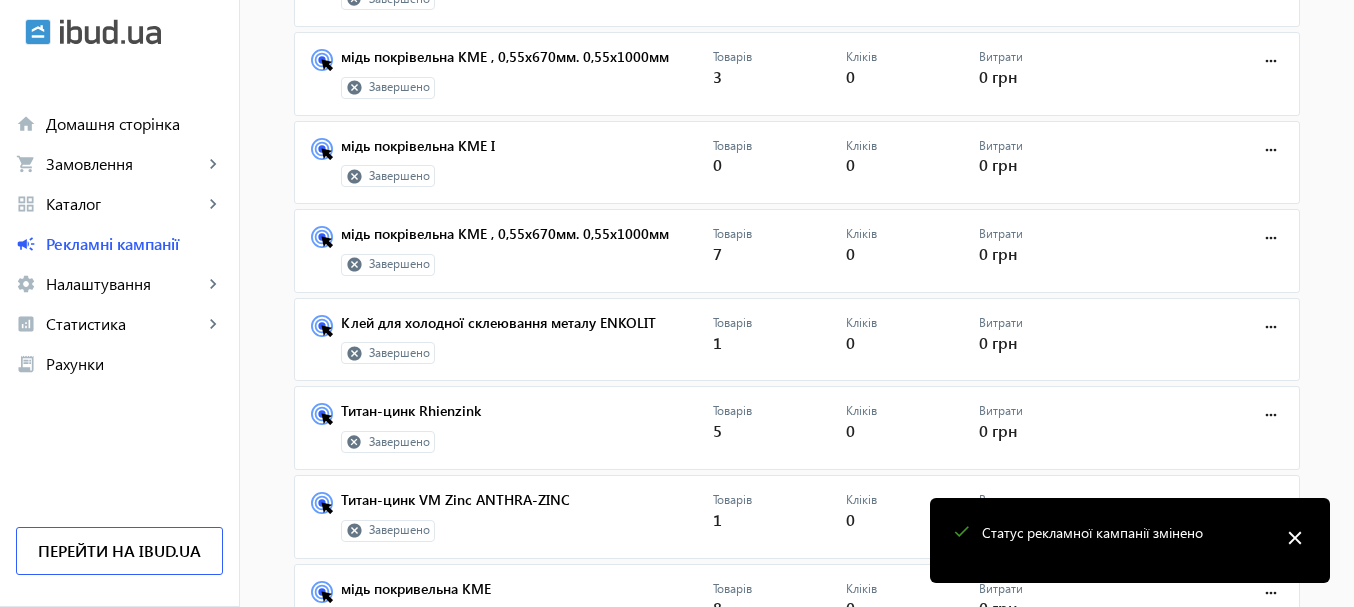 scroll, scrollTop: 598, scrollLeft: 0, axis: vertical 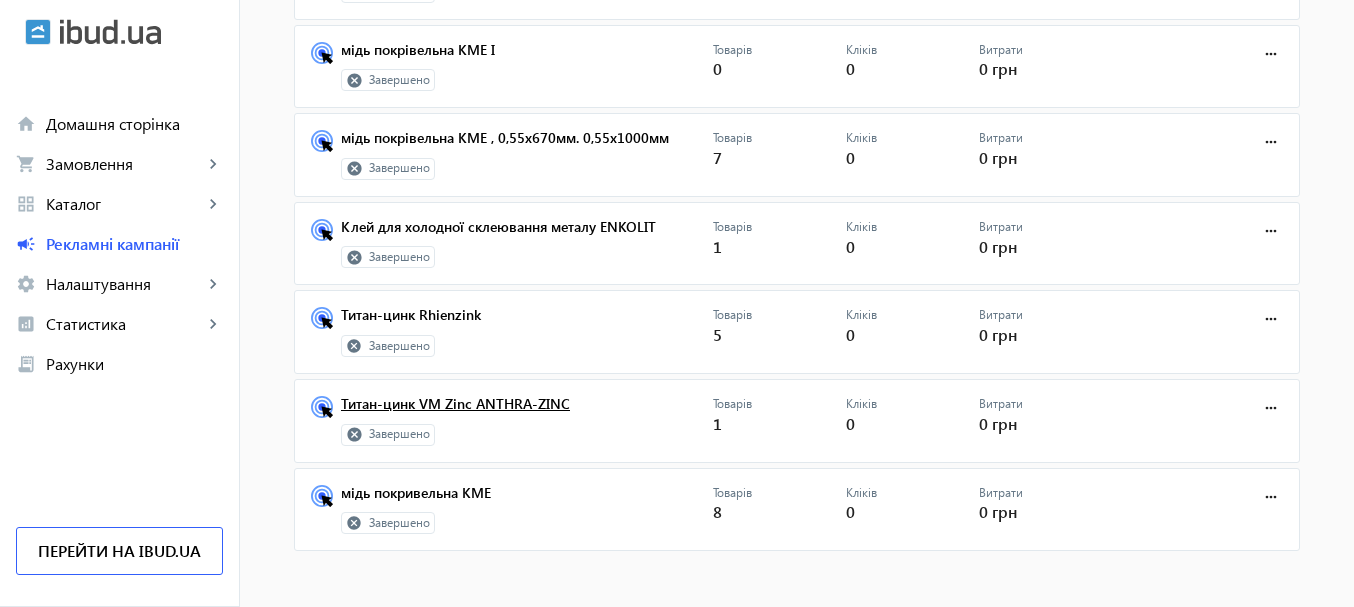 click on "Титан-цинк VM Zinc ANTHRA-ZINC" at bounding box center (527, 410) 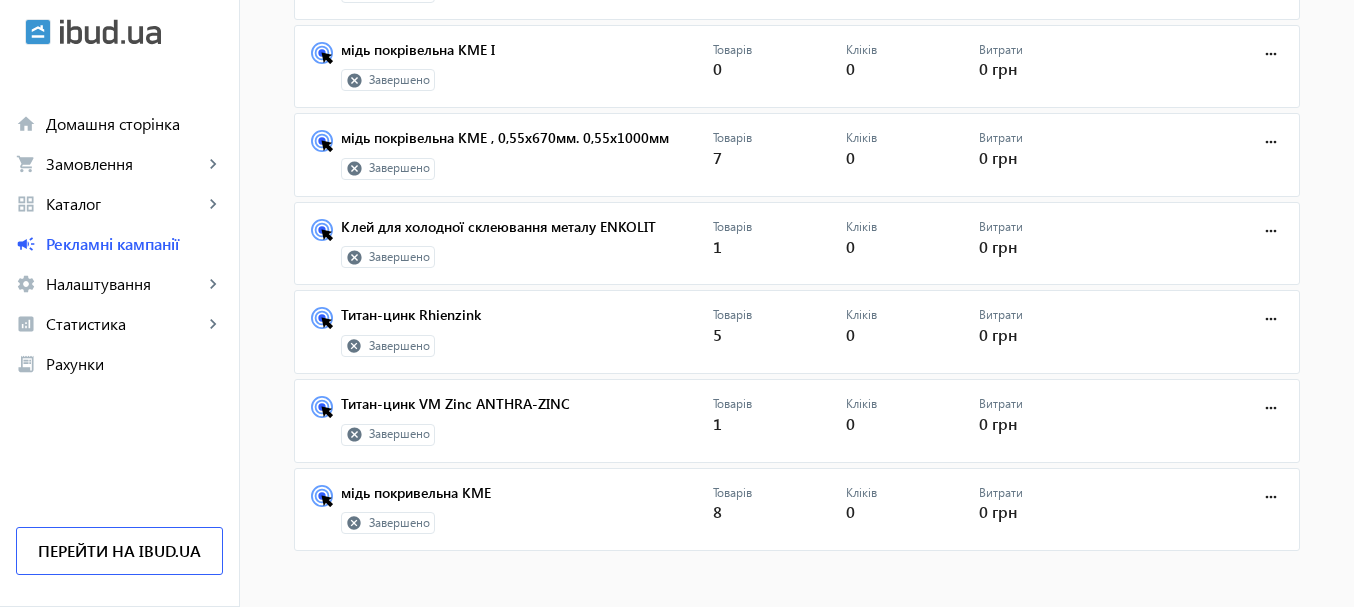 scroll, scrollTop: 0, scrollLeft: 0, axis: both 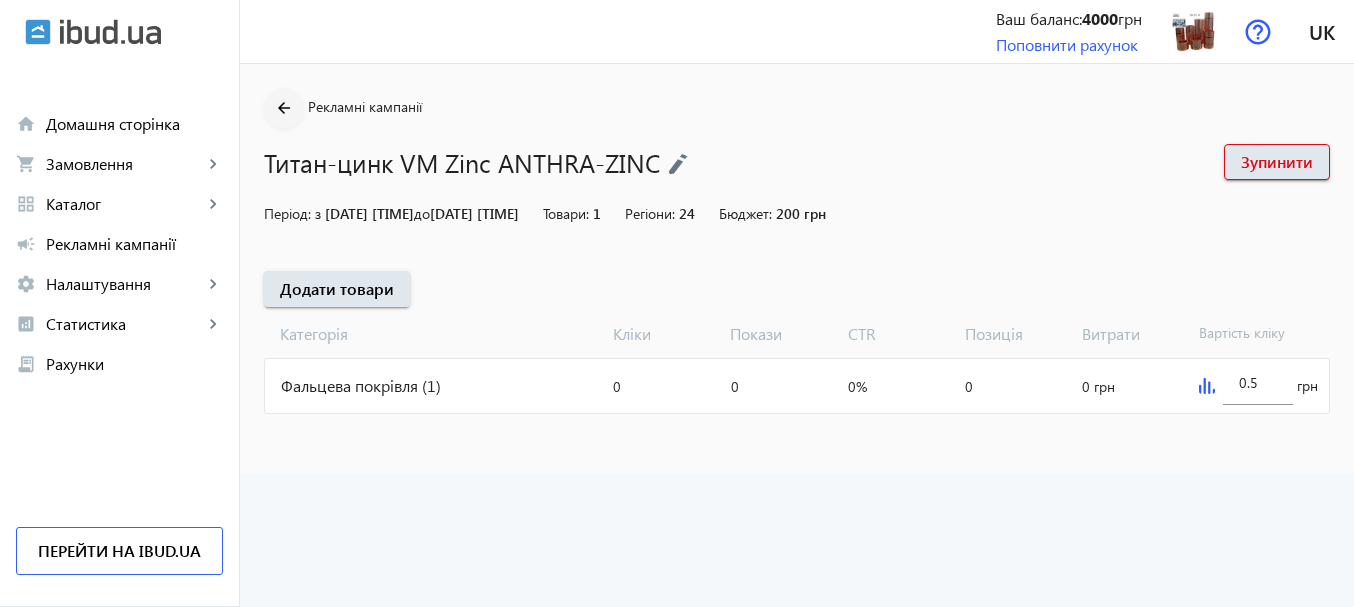 click on "arrow_back" 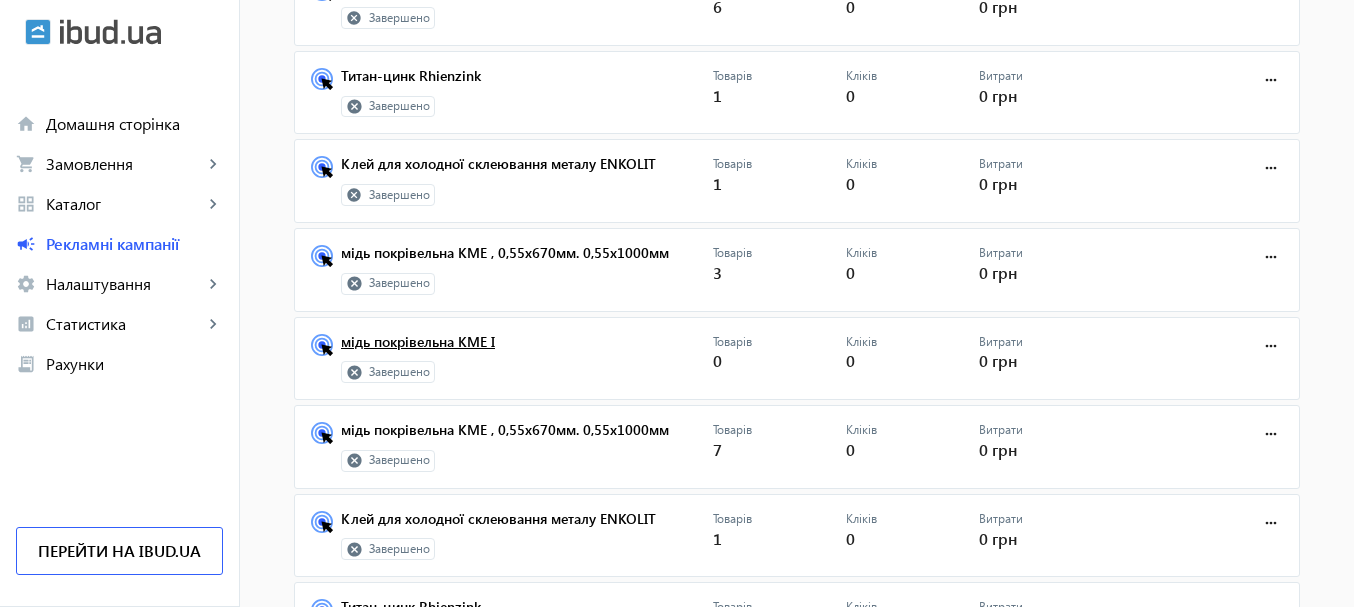 scroll, scrollTop: 598, scrollLeft: 0, axis: vertical 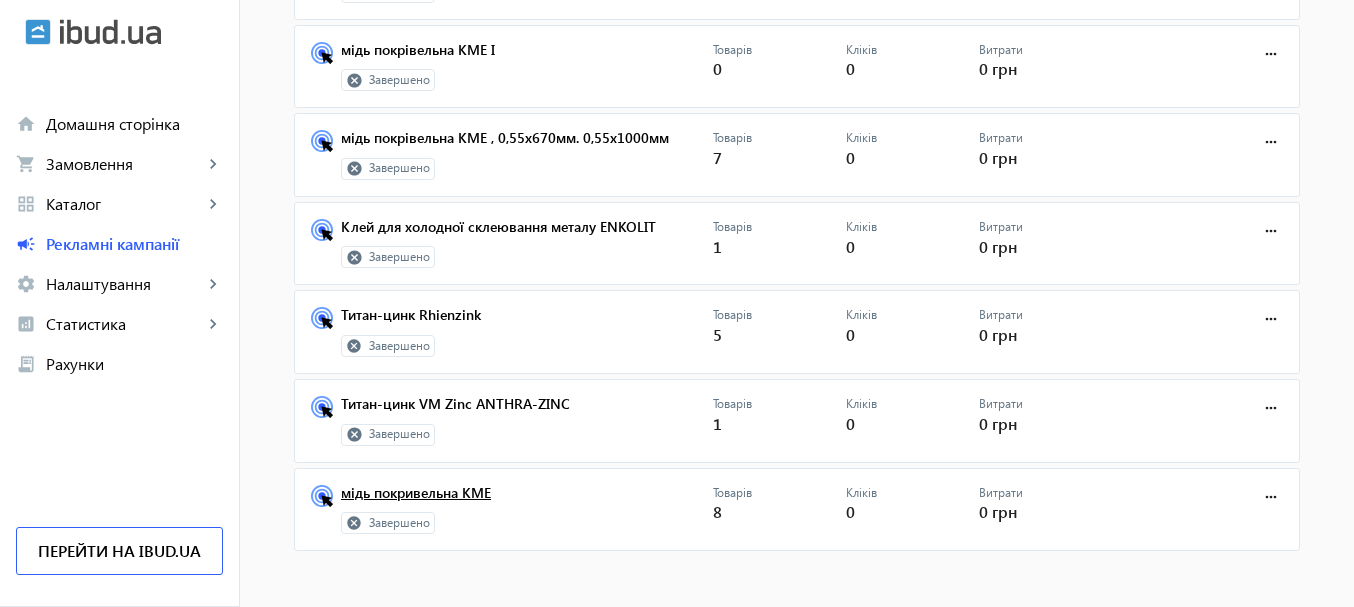 click on "мідь покривельна KME" at bounding box center (527, 499) 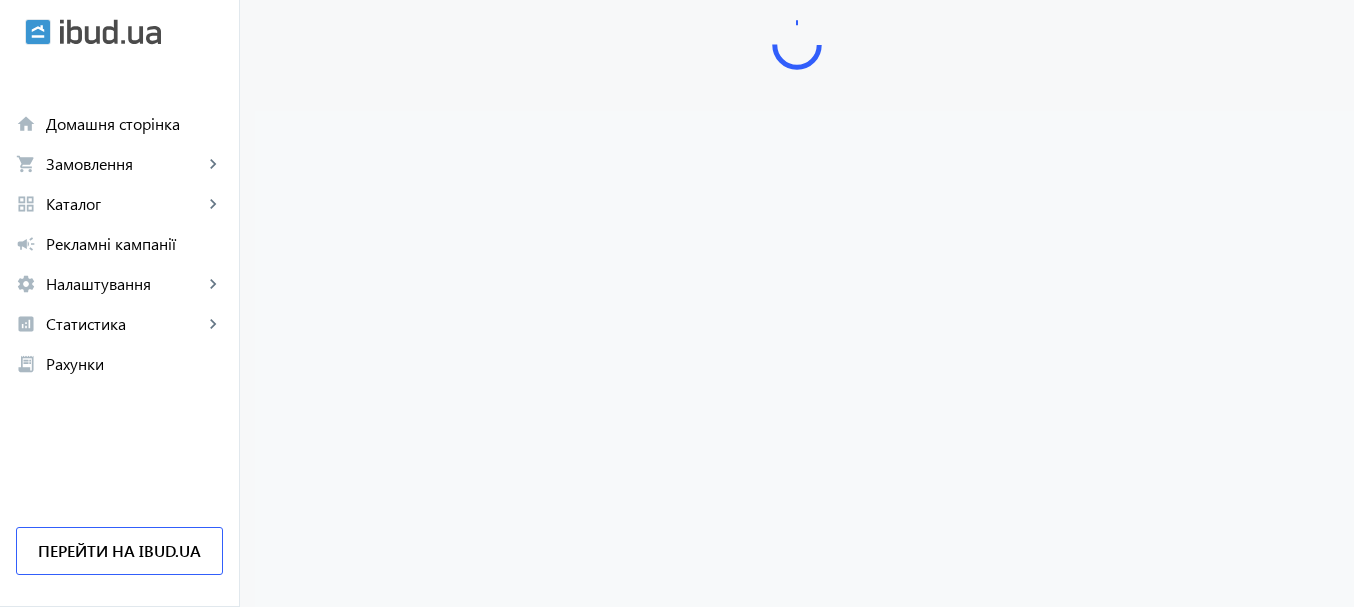 scroll, scrollTop: 0, scrollLeft: 0, axis: both 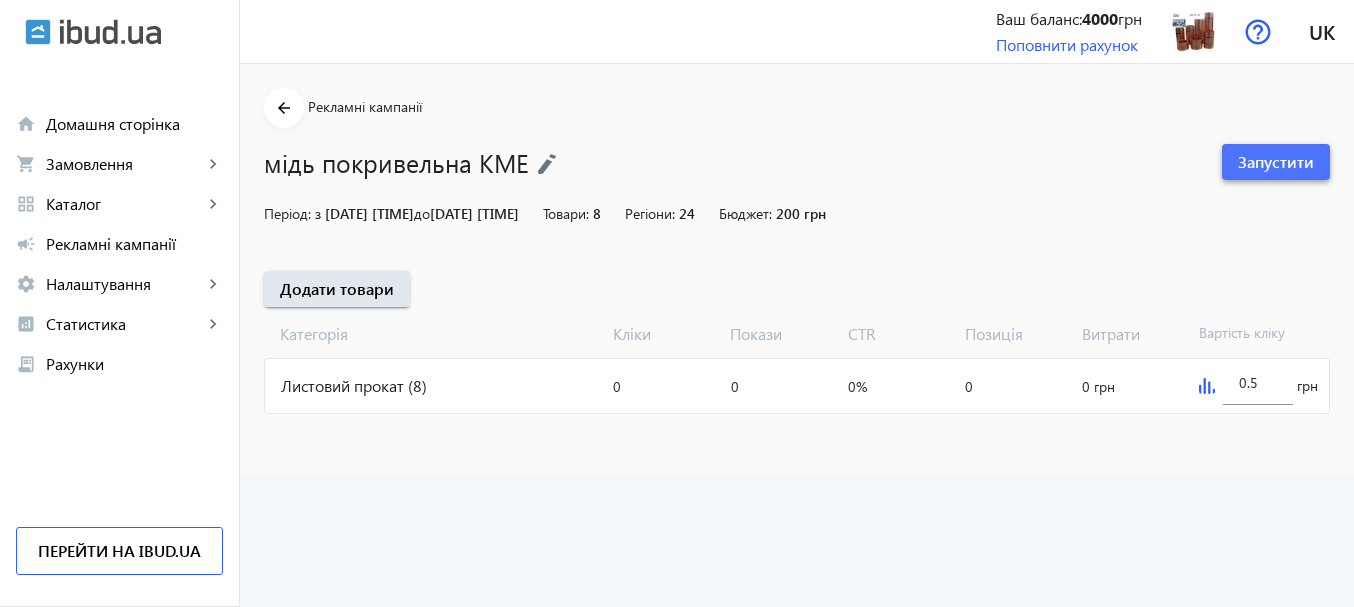 click on "Запустити" 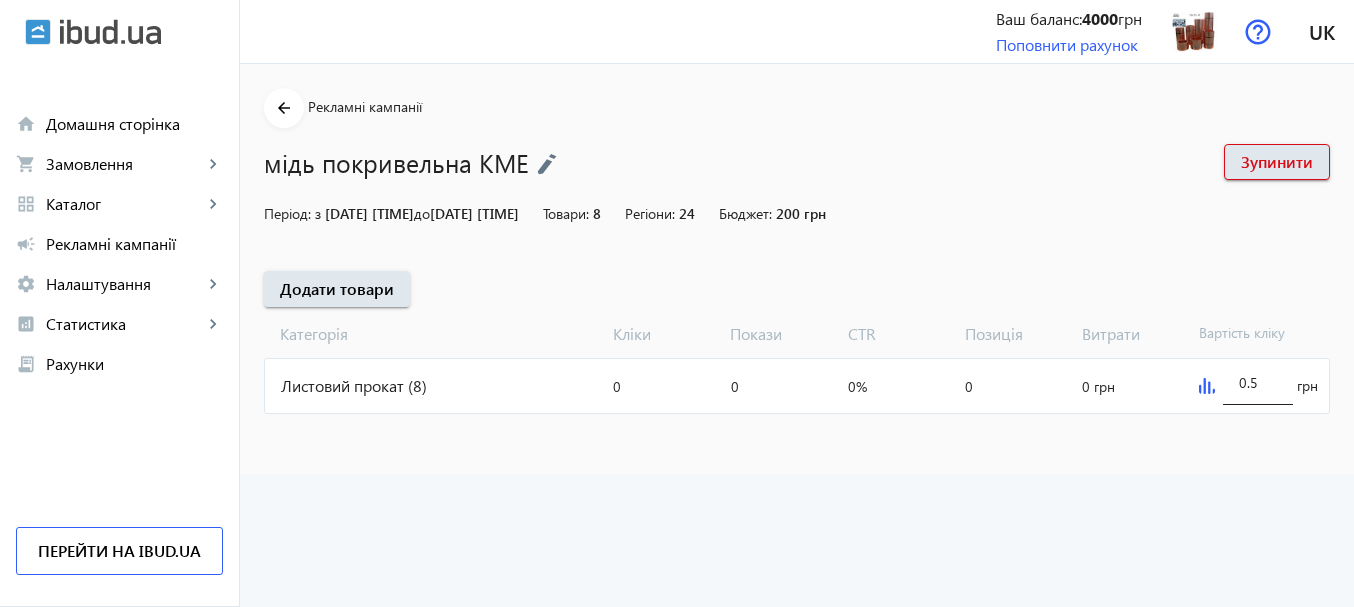 click on "0.5" at bounding box center (1258, 382) 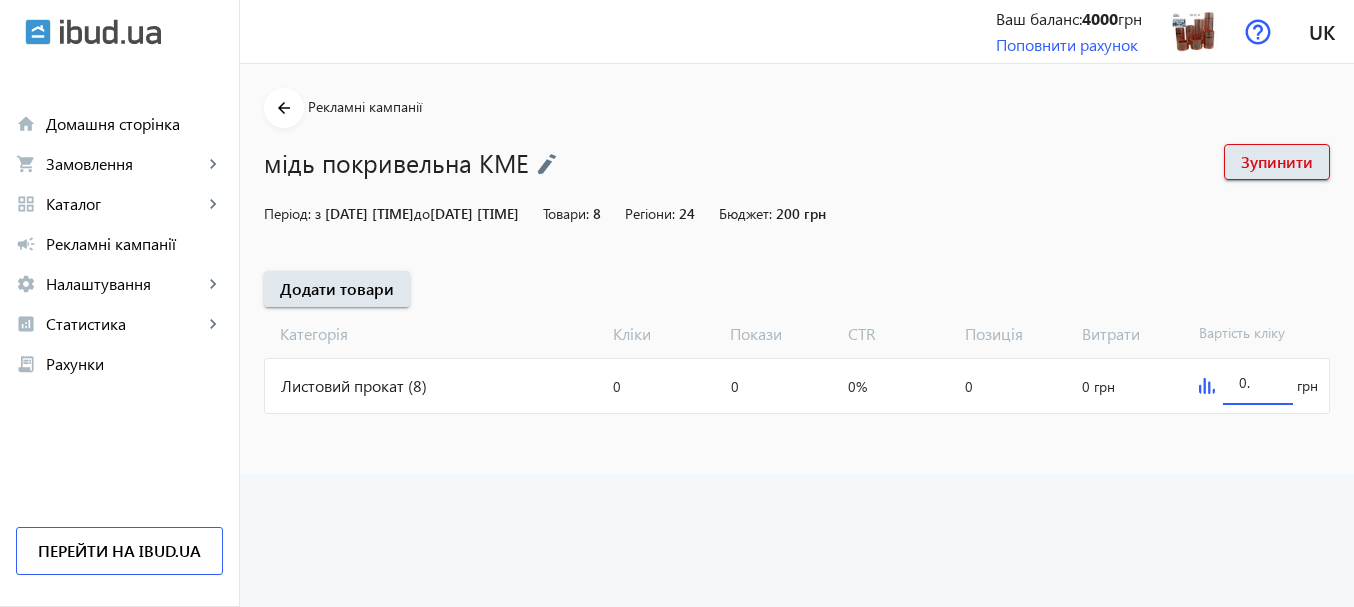 type on "0" 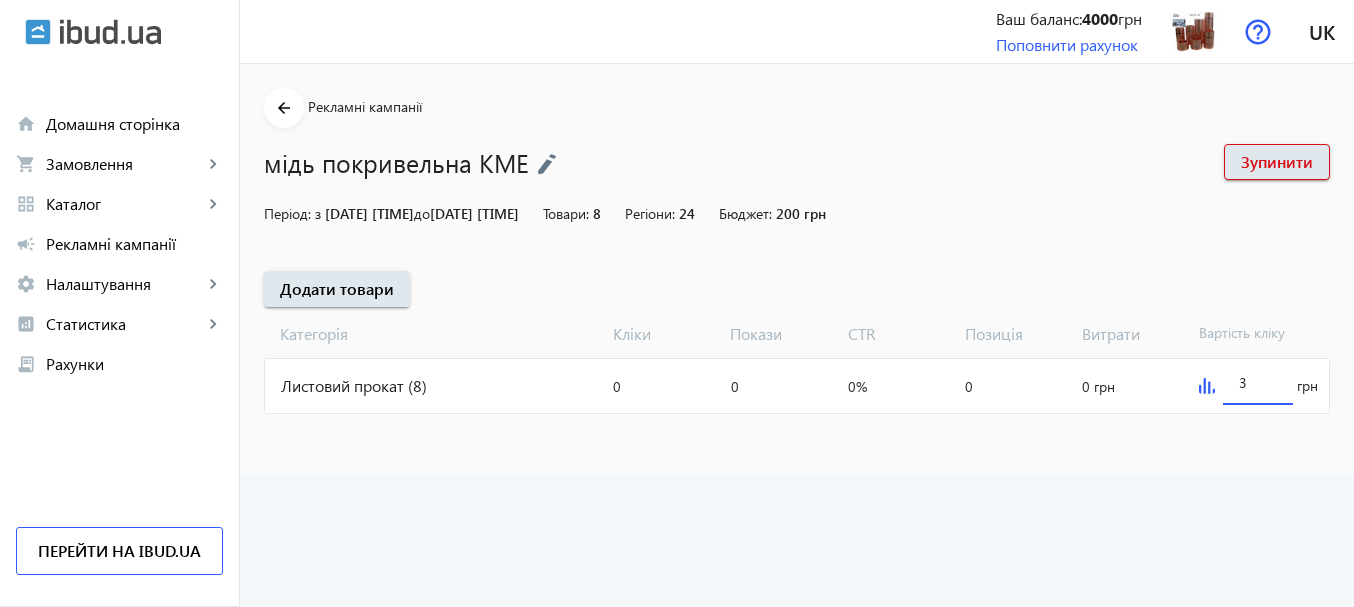 type on "3" 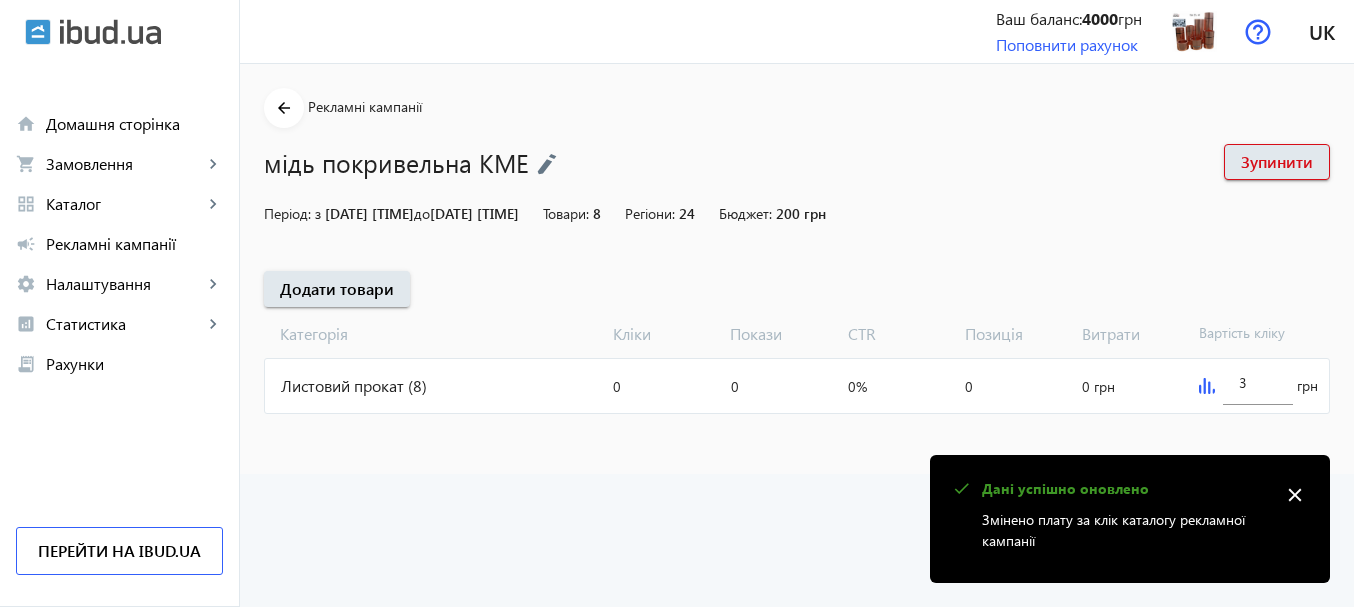 click on "arrow_back Рекламні кампанії мідь покривельна KME   Зупинити  Період: з  [DATE] [TIME]  до  [DATE] [TIME]  Товари: 8 Регіони: 24 Бюджет:  200 грн  Додати товари Категорія Кліки Покази CTR Позиція Витрати Вартість кліку Листовий прокат (8) Кліки:  0 Покази:  0 CTR:  0% Позиція:  0 Витрати:  0 грн 3 грн" 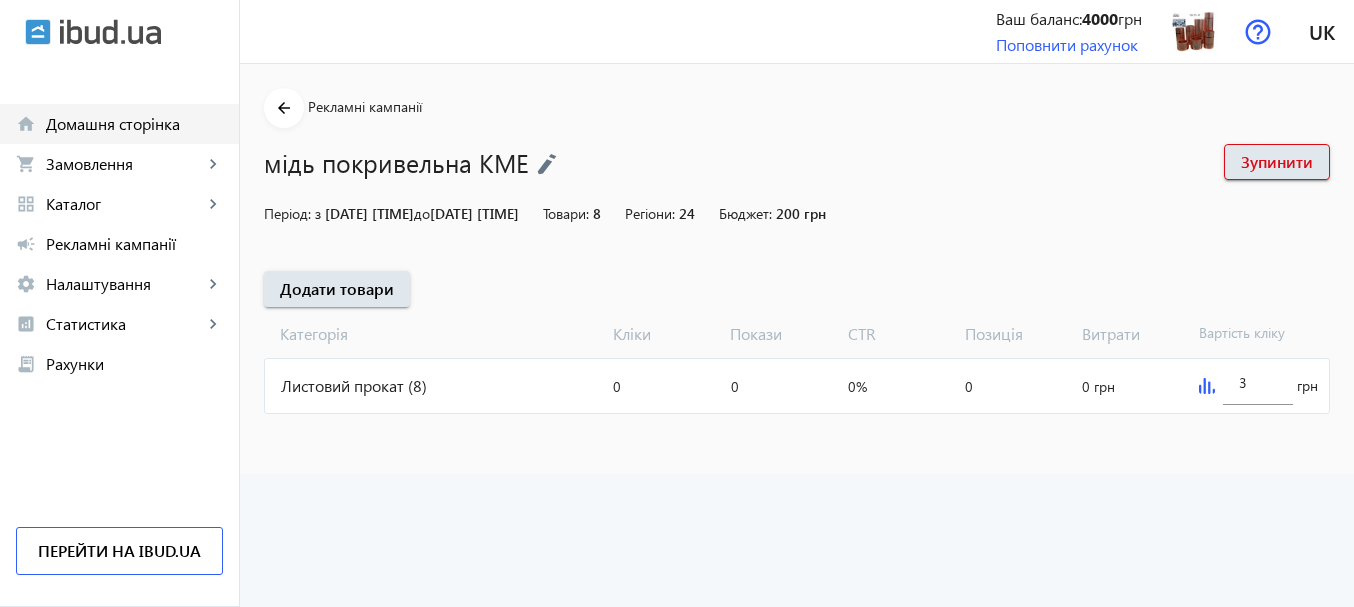 click on "Домашня сторінка" at bounding box center [134, 124] 